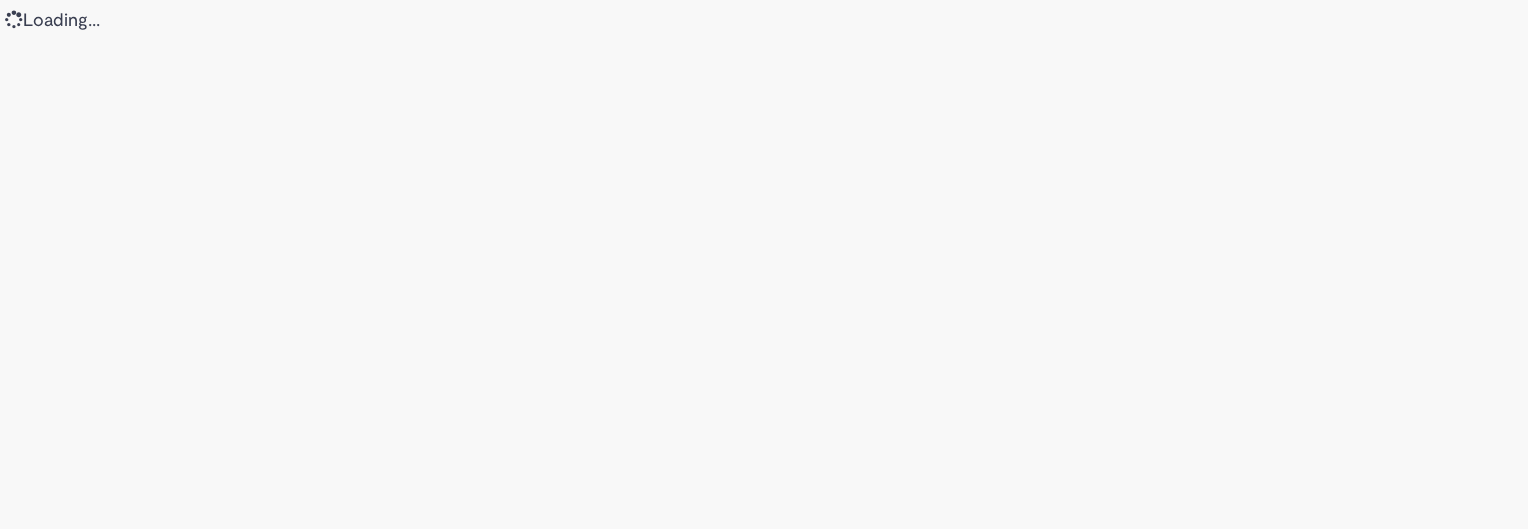 scroll, scrollTop: 0, scrollLeft: 0, axis: both 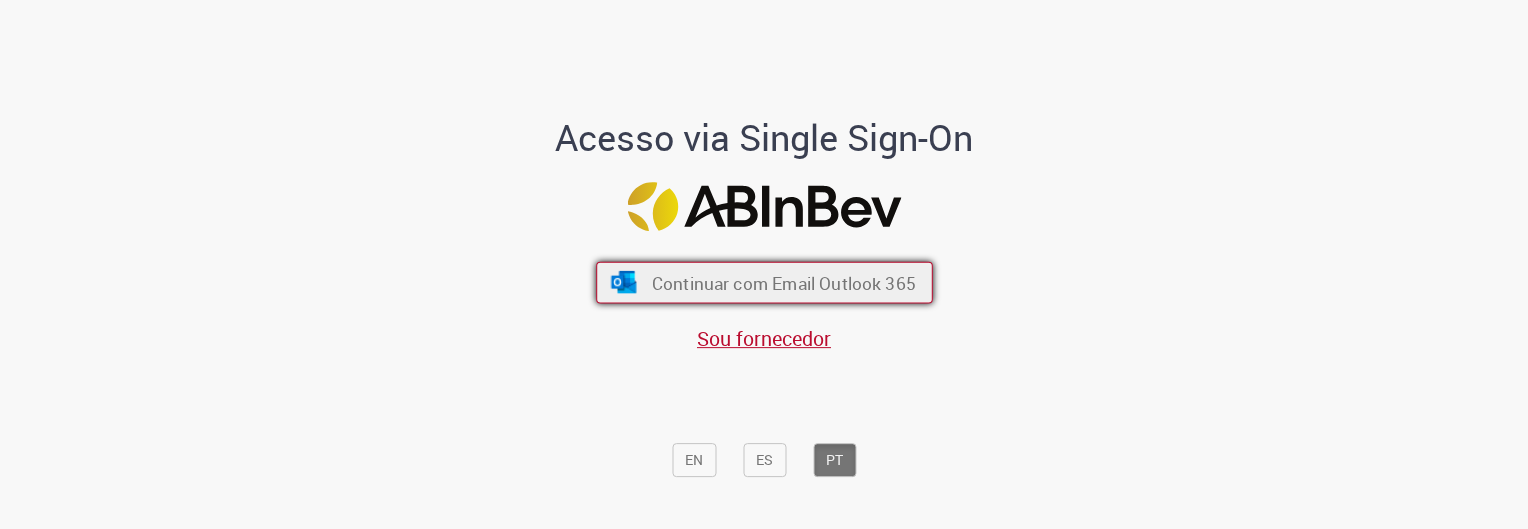 click on "Continuar com Email Outlook 365" at bounding box center (764, 283) 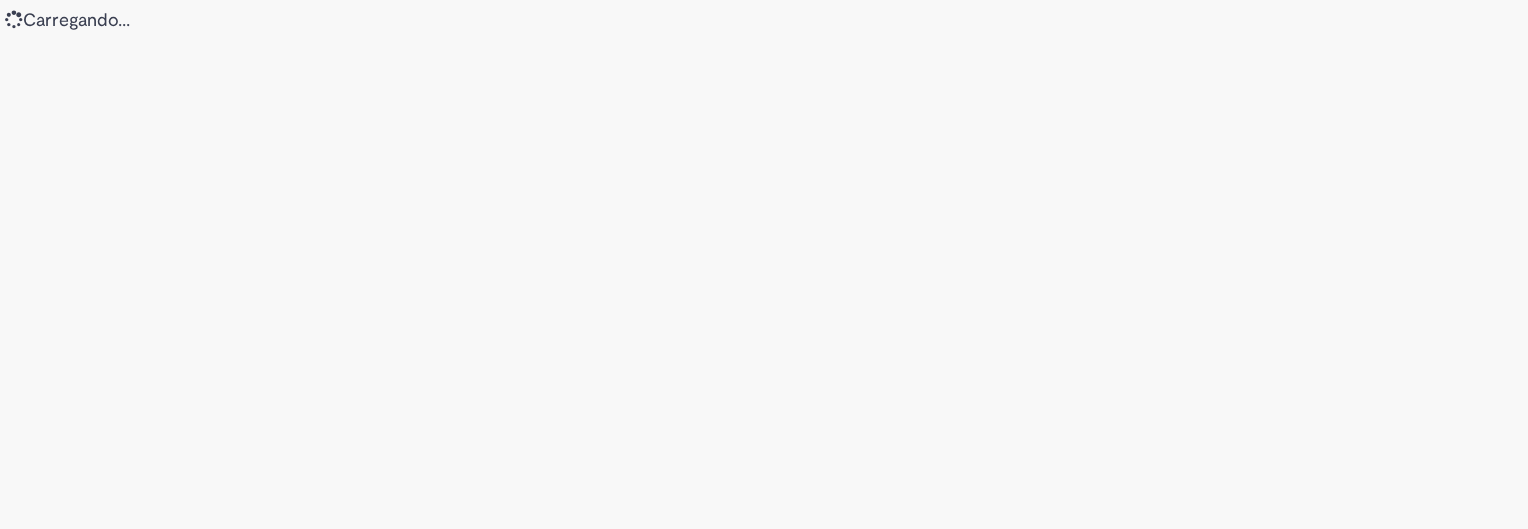 scroll, scrollTop: 0, scrollLeft: 0, axis: both 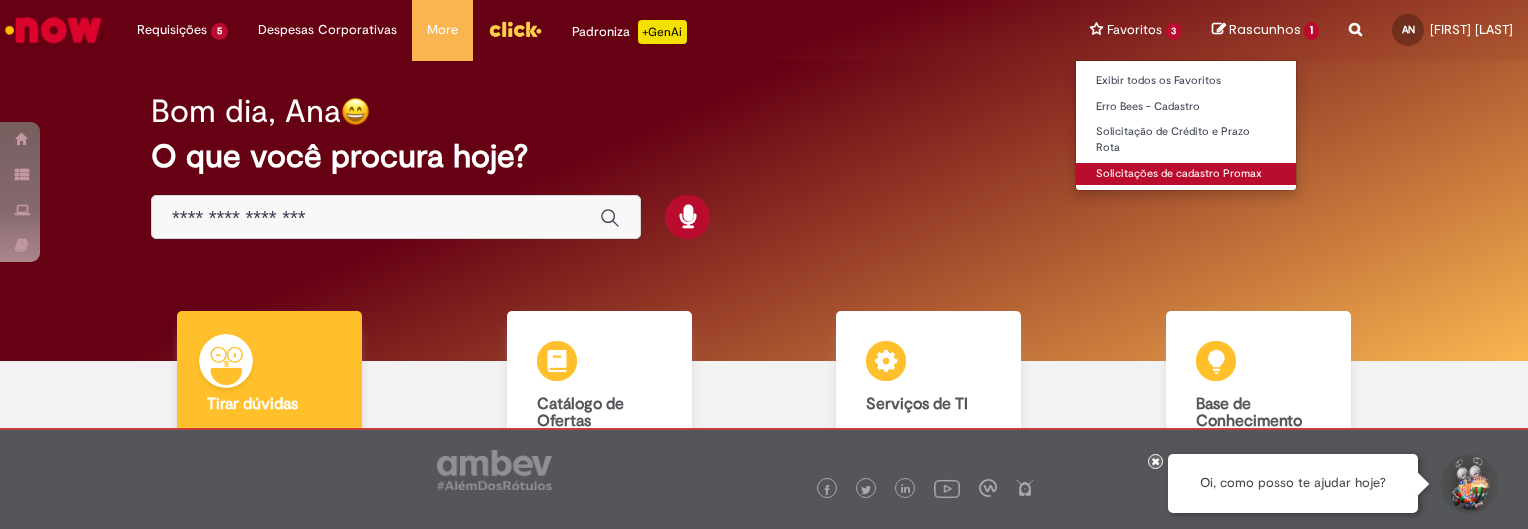 click on "Solicitações de cadastro Promax" at bounding box center [1186, 174] 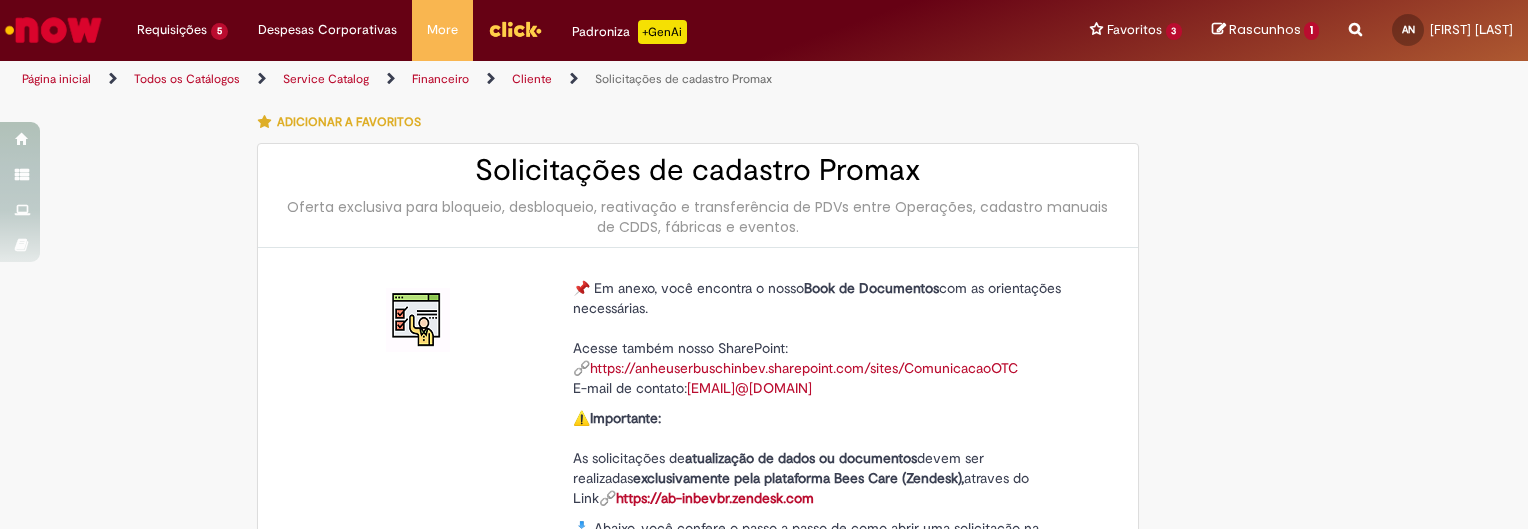 type on "********" 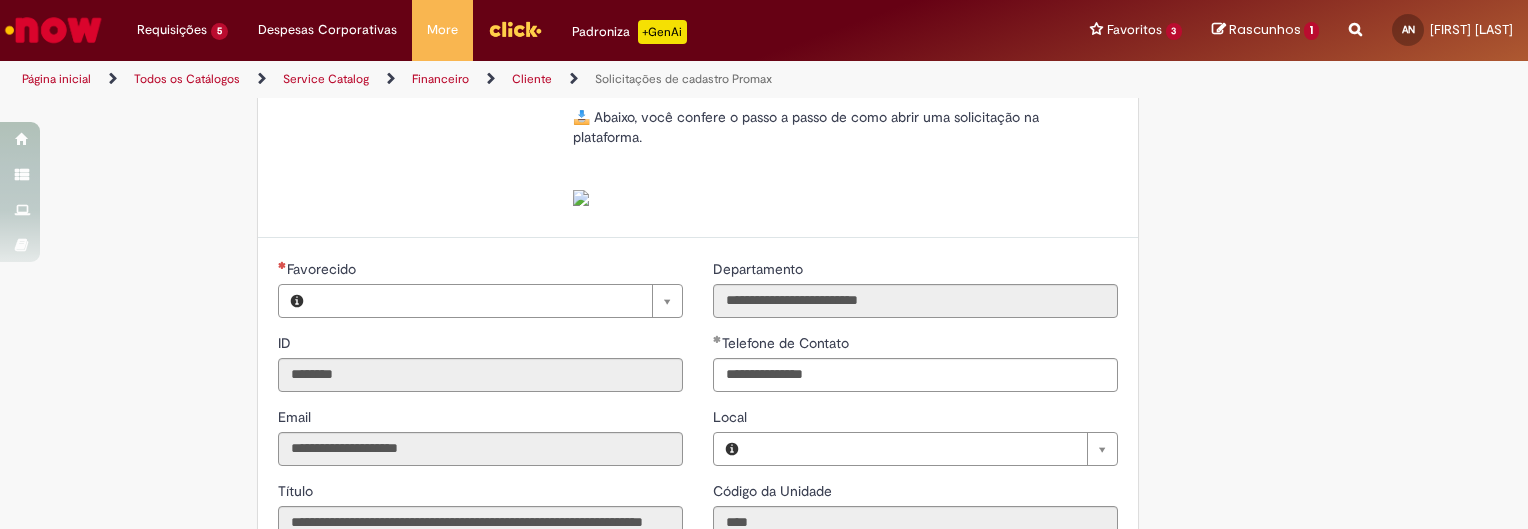 type on "**********" 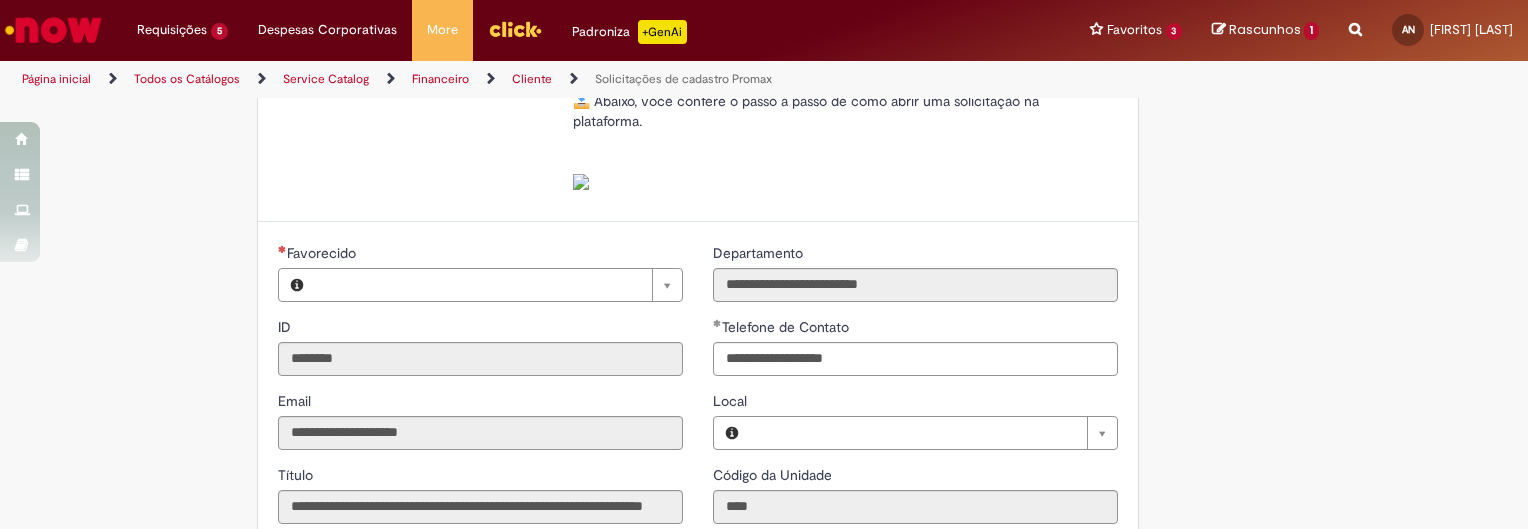 type on "**********" 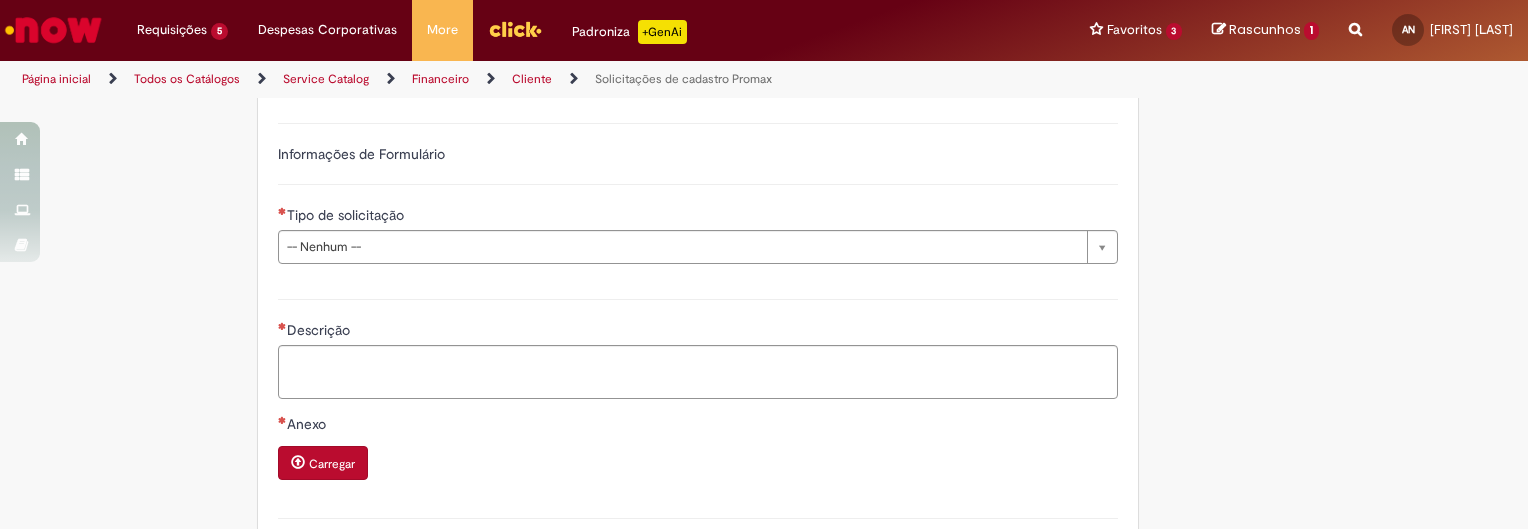 scroll, scrollTop: 885, scrollLeft: 0, axis: vertical 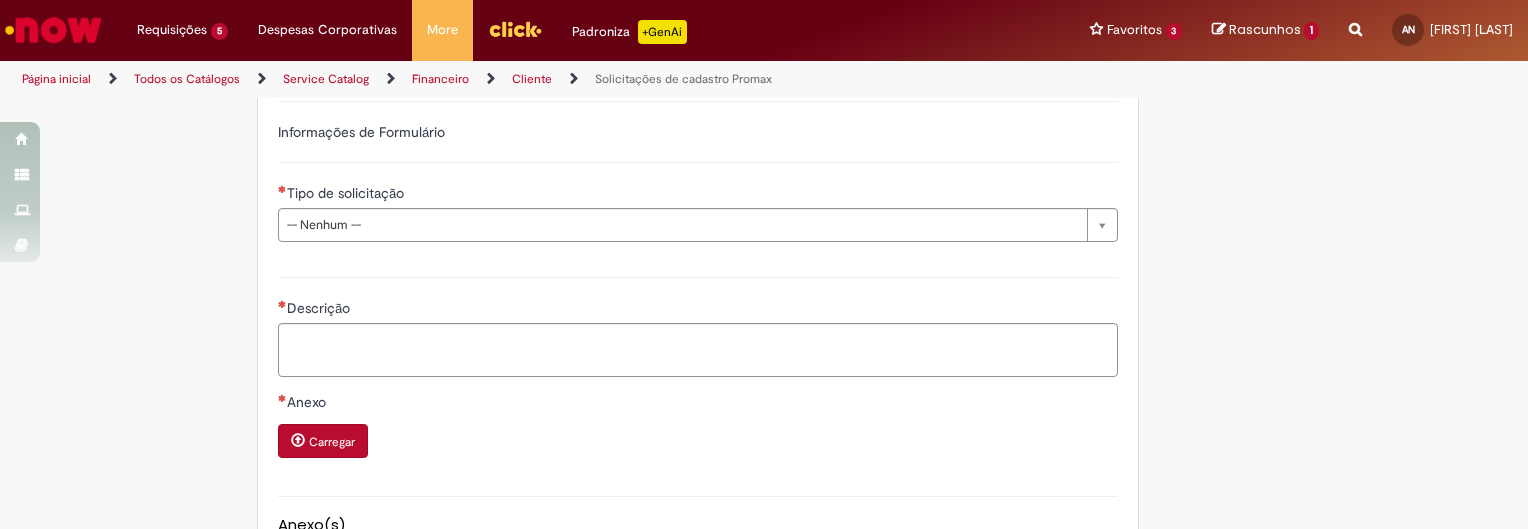 drag, startPoint x: 602, startPoint y: 244, endPoint x: 608, endPoint y: 224, distance: 20.880613 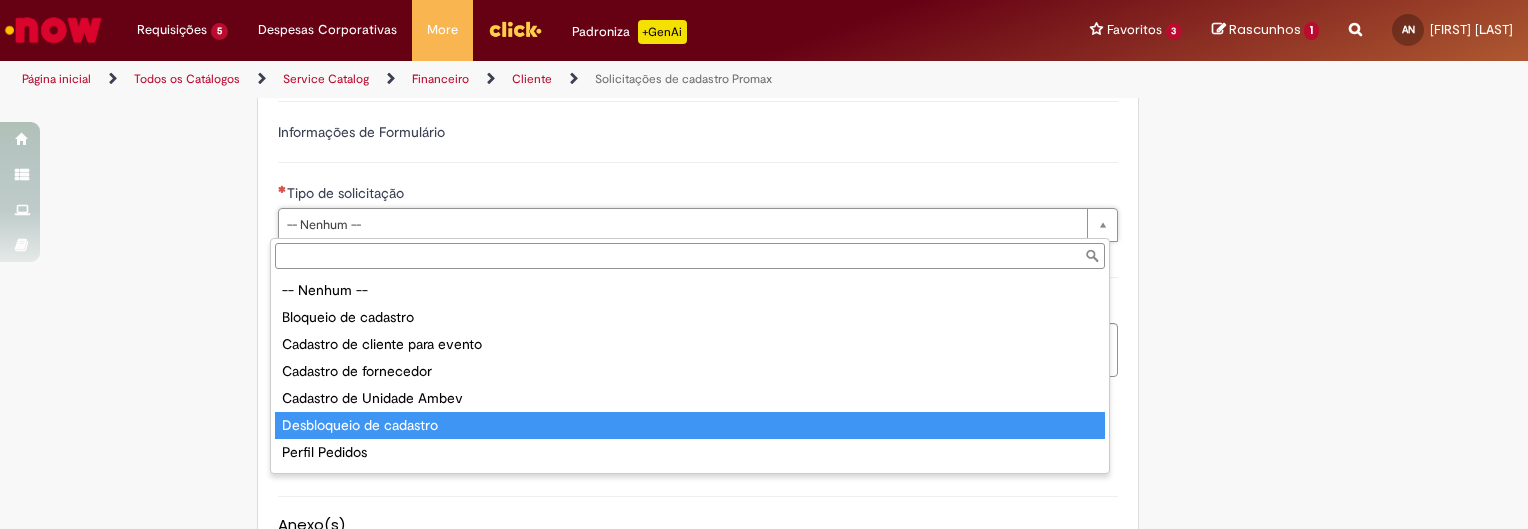 scroll, scrollTop: 78, scrollLeft: 0, axis: vertical 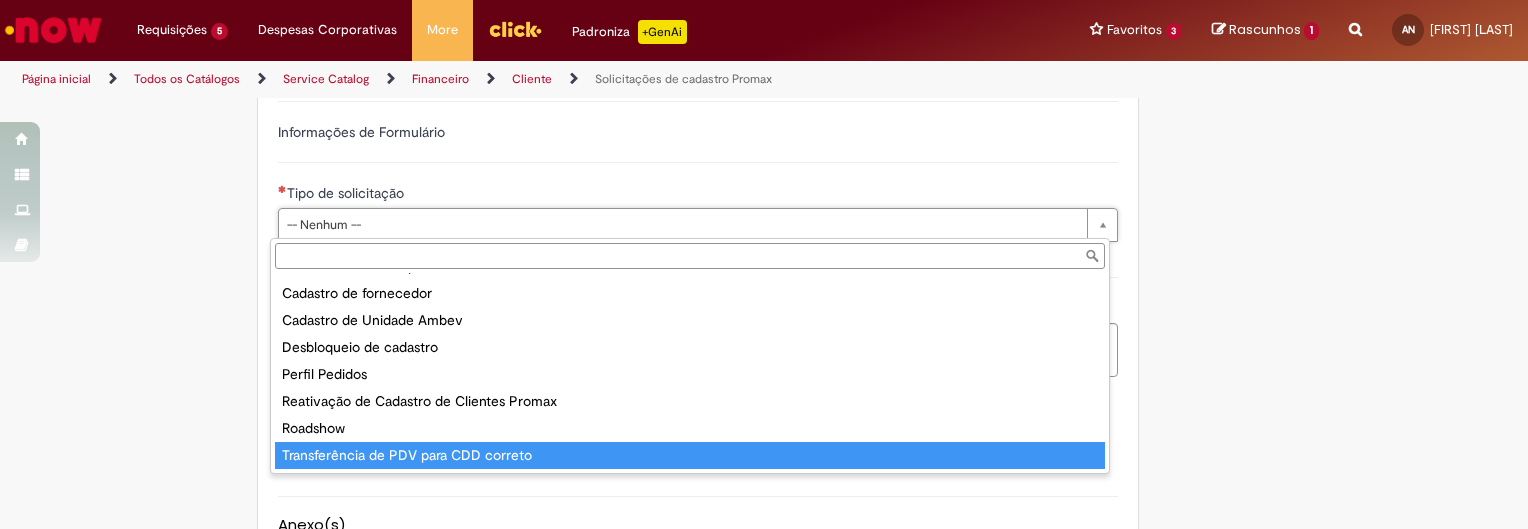 type on "**********" 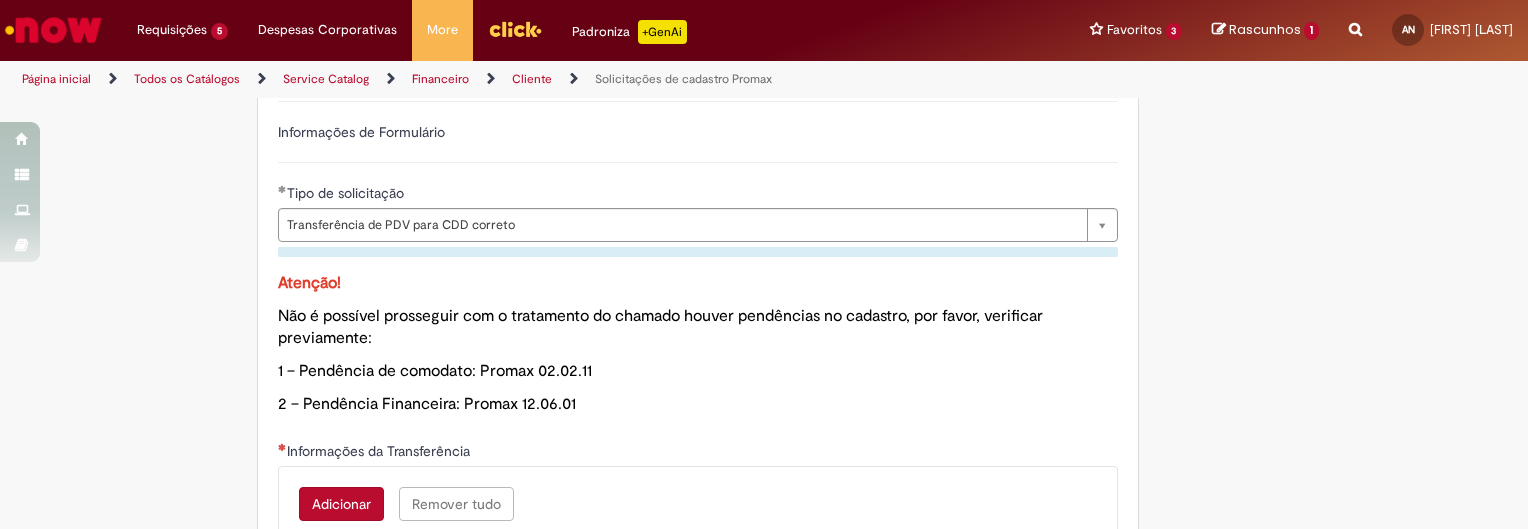 click on "Adicionar" at bounding box center [341, 504] 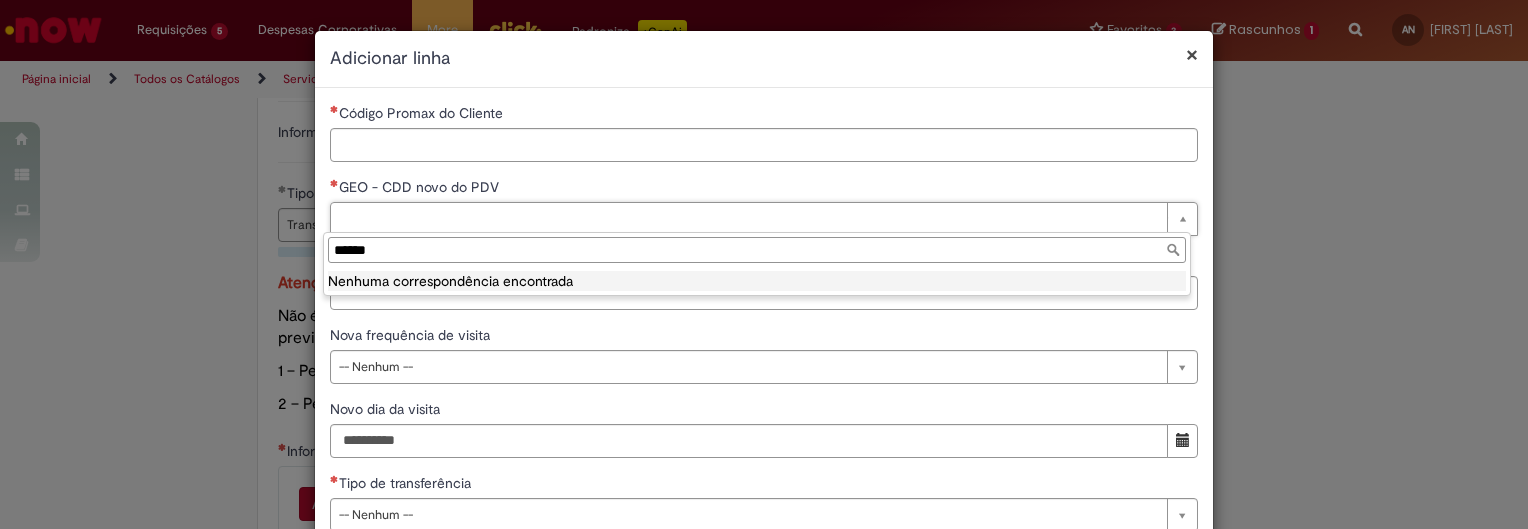 paste on "*****" 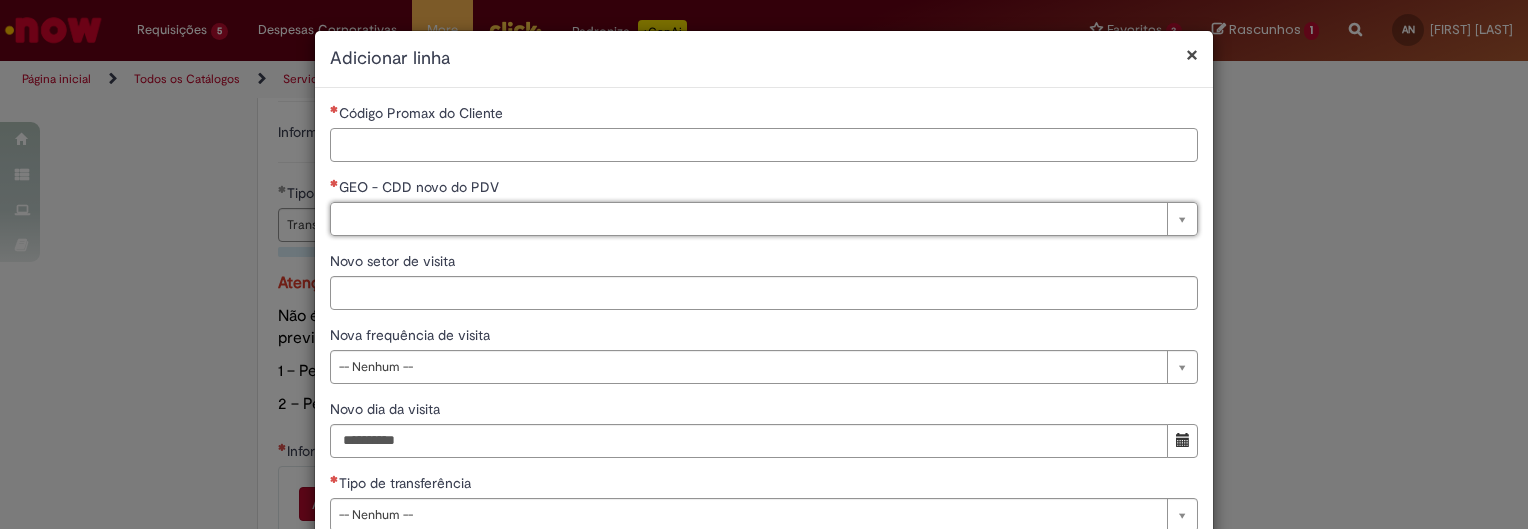 click on "Código Promax do Cliente" at bounding box center (764, 145) 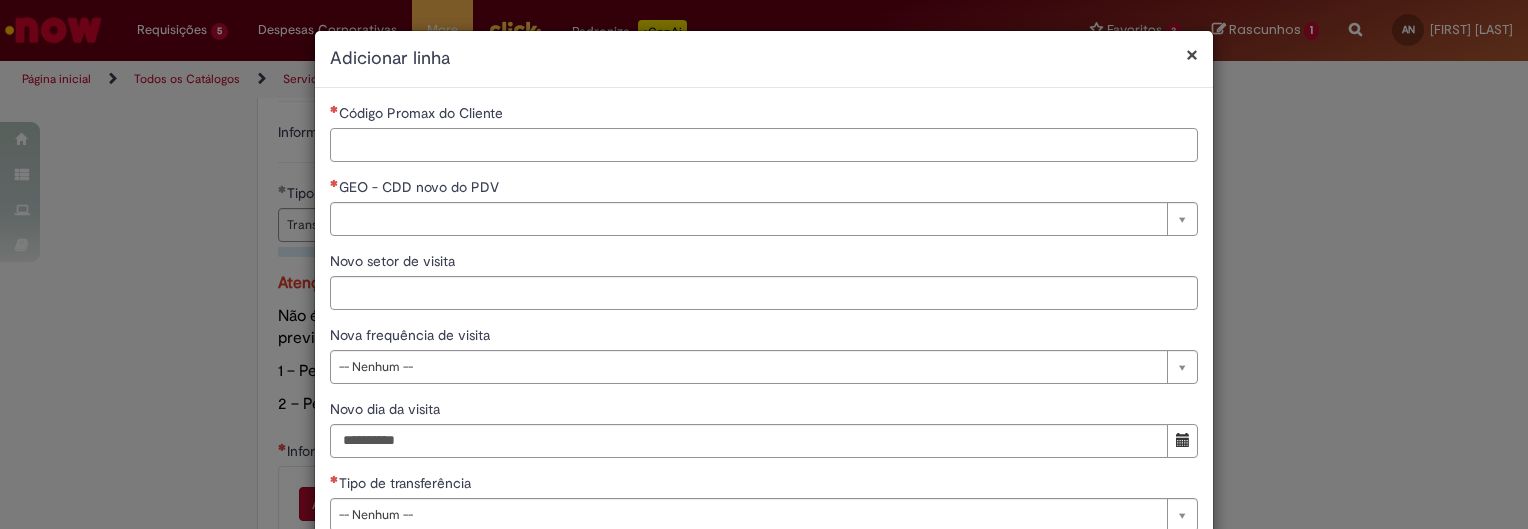 paste on "*****" 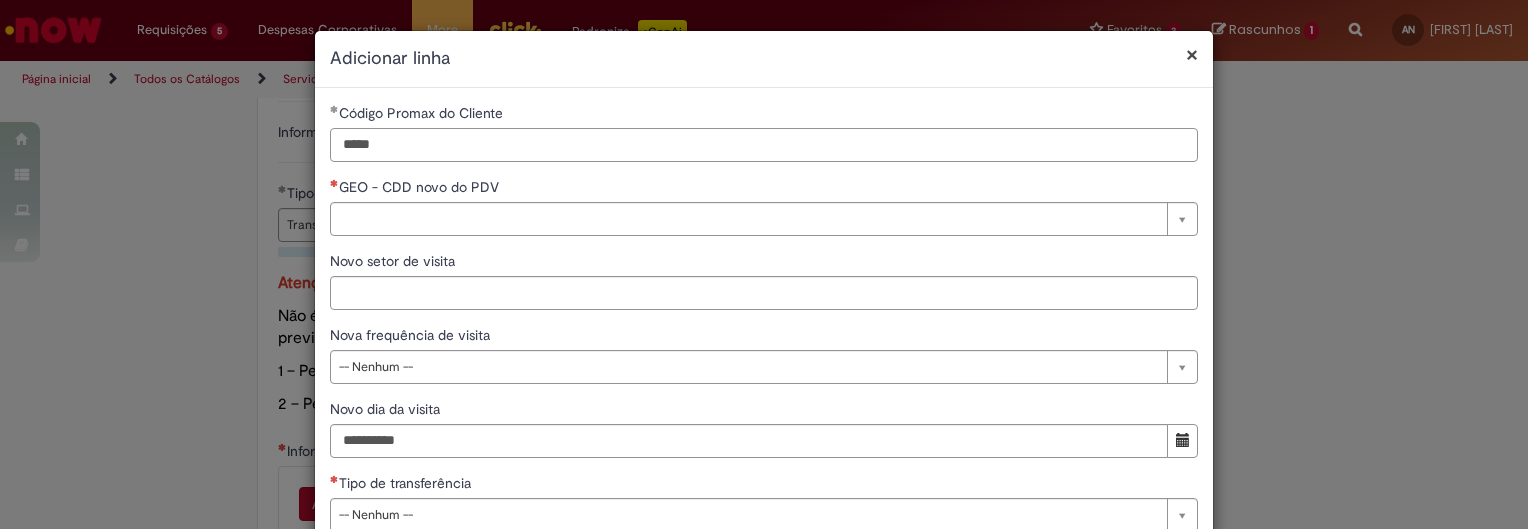type on "*****" 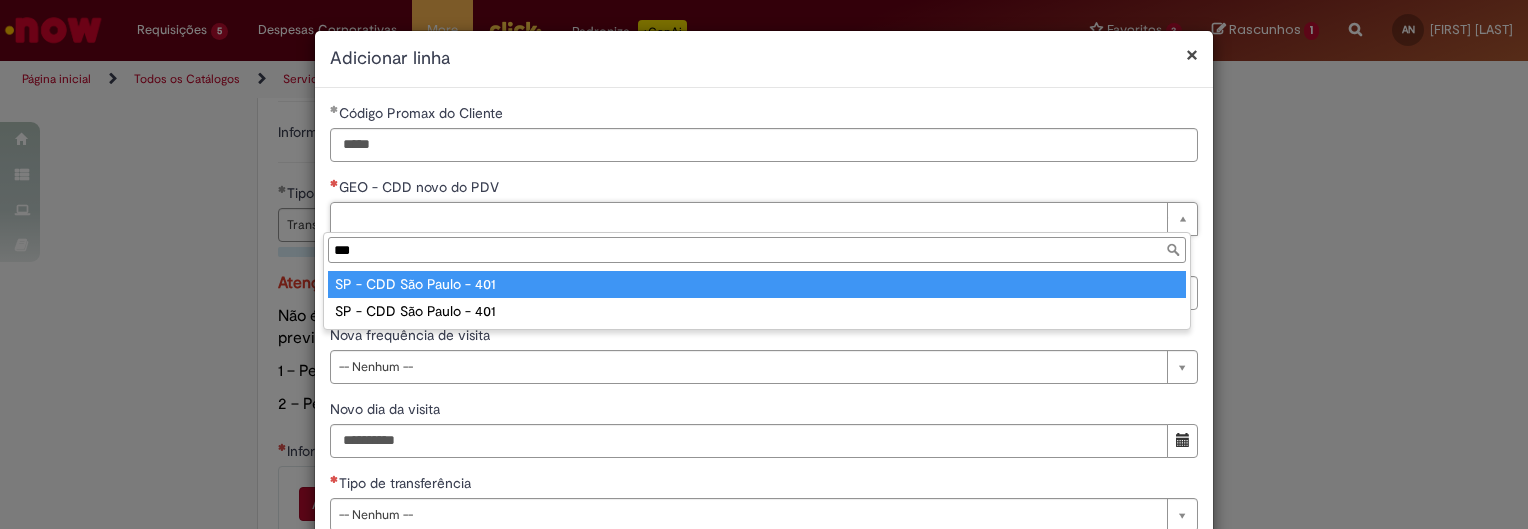 type on "***" 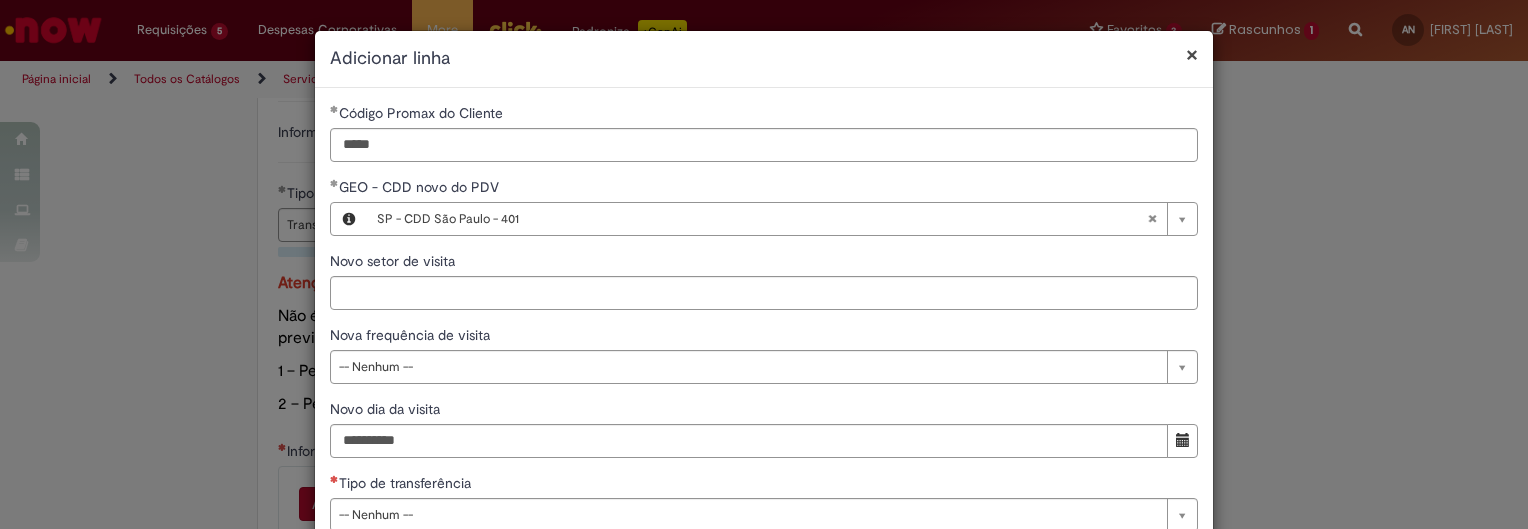 click on "Novo setor de visita" at bounding box center [764, 263] 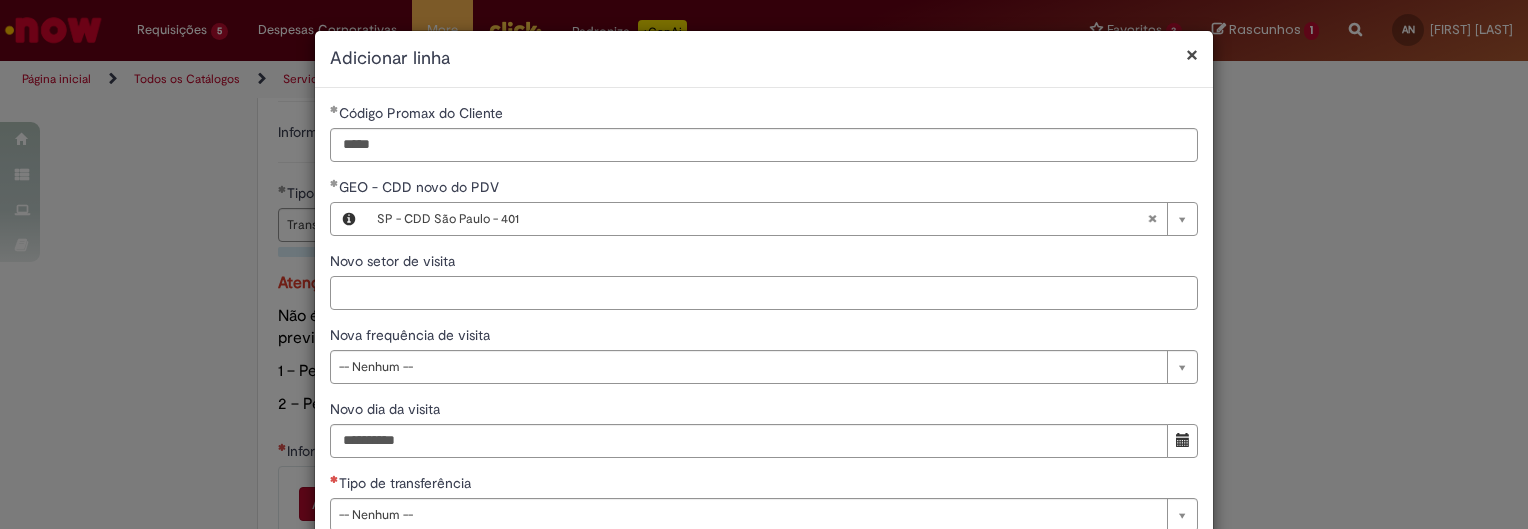 click on "Novo setor de visita" at bounding box center [764, 293] 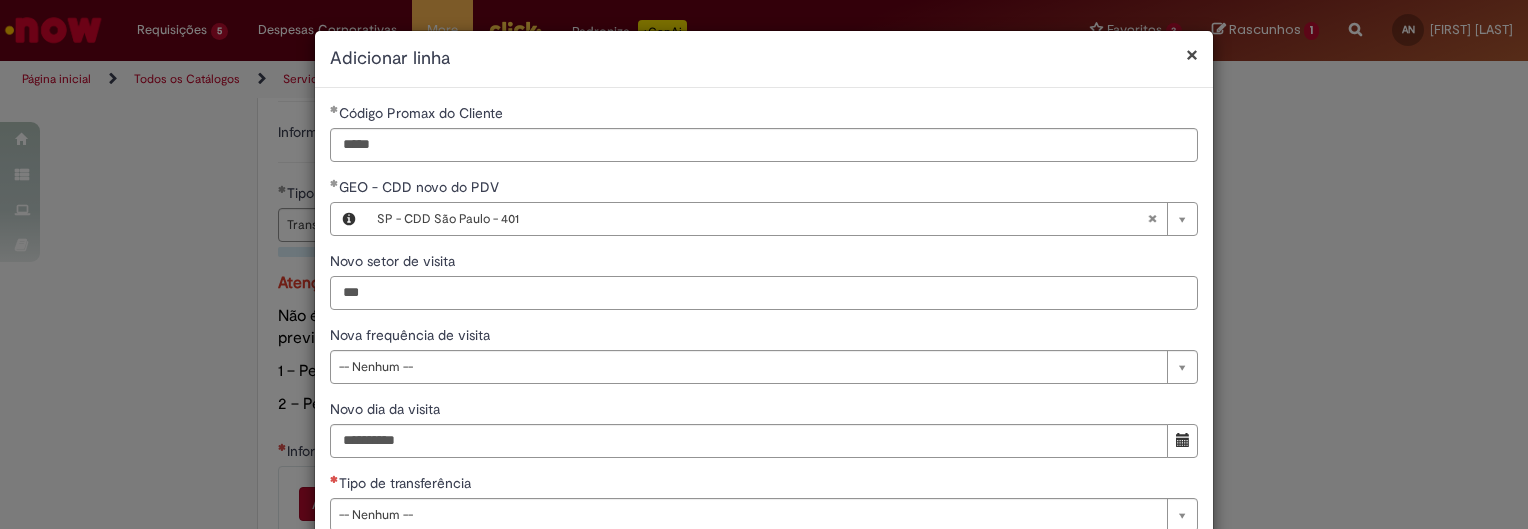 type on "***" 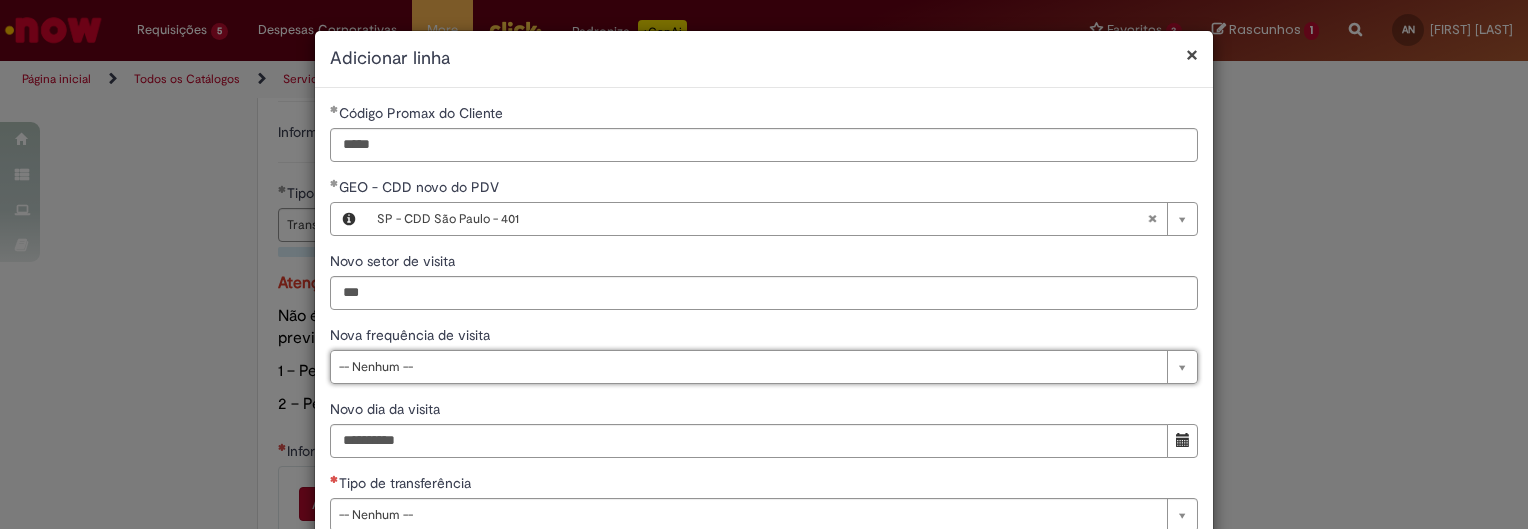 scroll, scrollTop: 203, scrollLeft: 0, axis: vertical 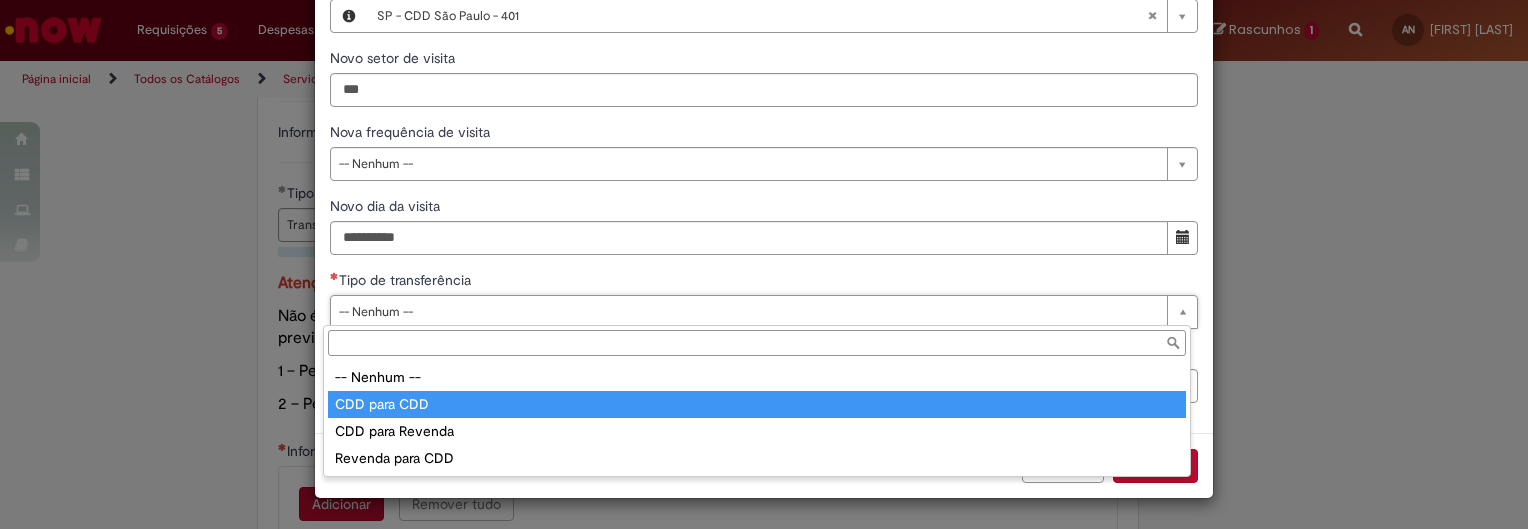 type on "**********" 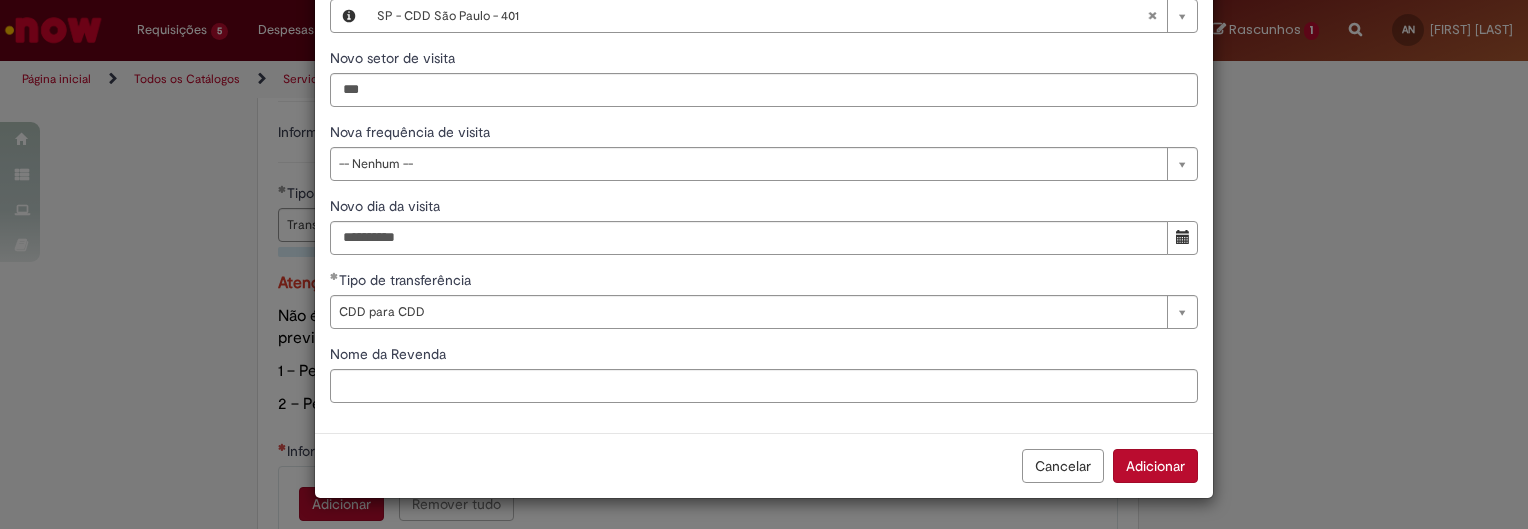 click on "Adicionar" at bounding box center [1155, 466] 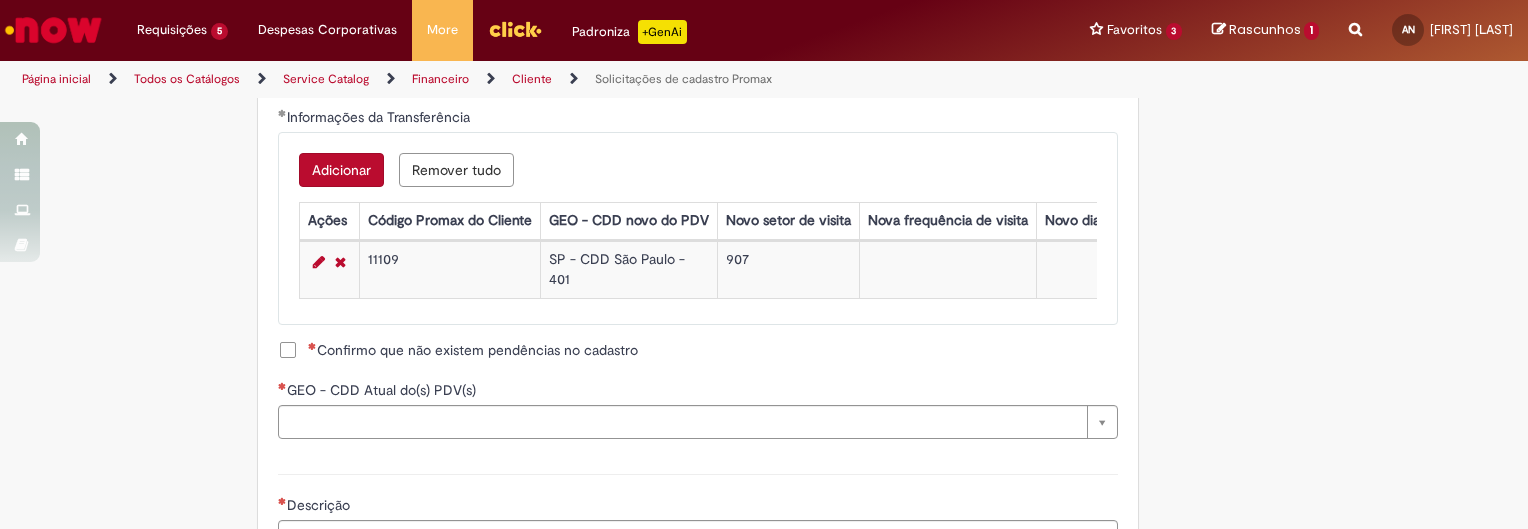 scroll, scrollTop: 1241, scrollLeft: 0, axis: vertical 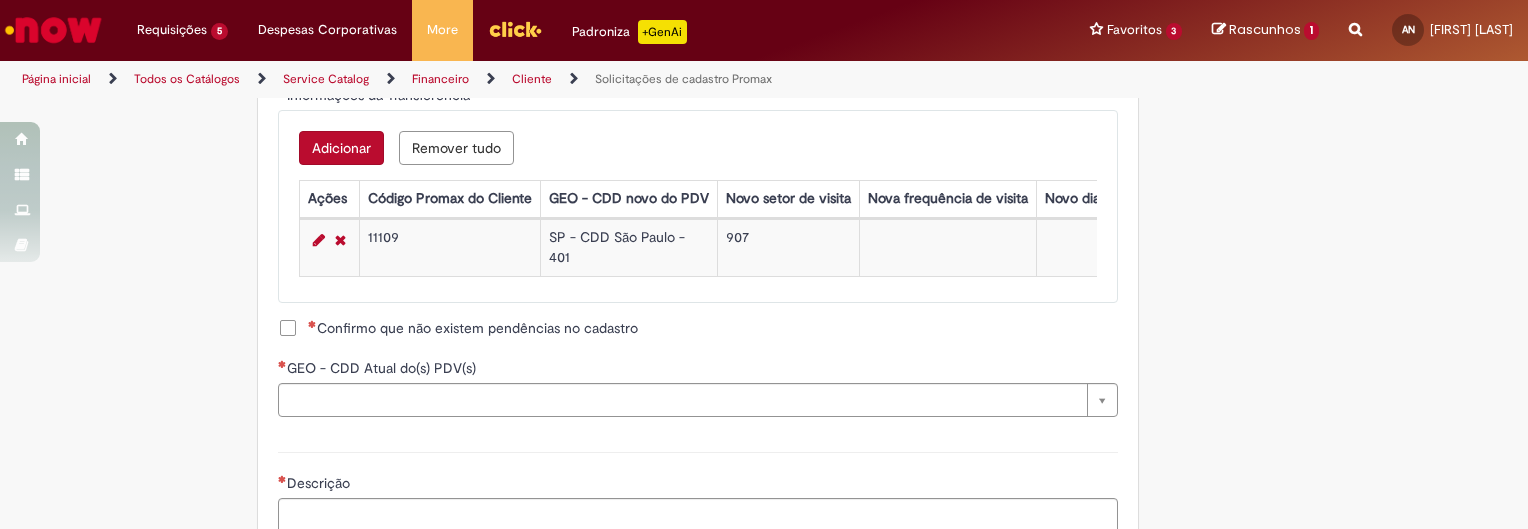 click on "Confirmo que não existem pendências no cadastro" at bounding box center (473, 328) 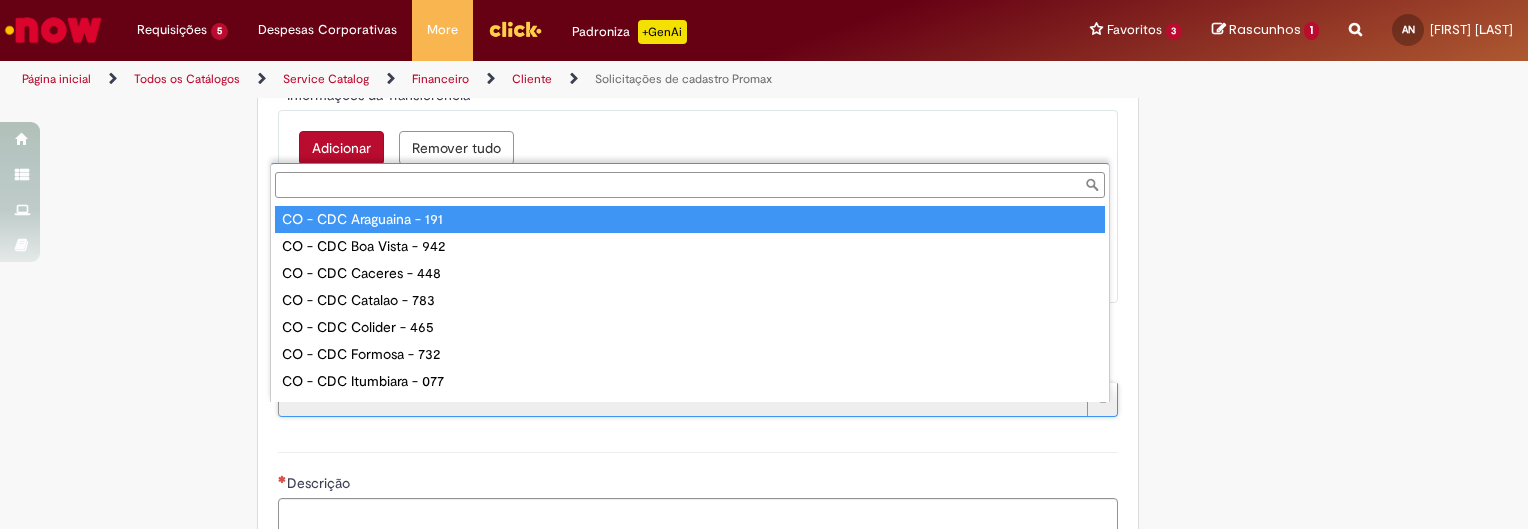 type on "*" 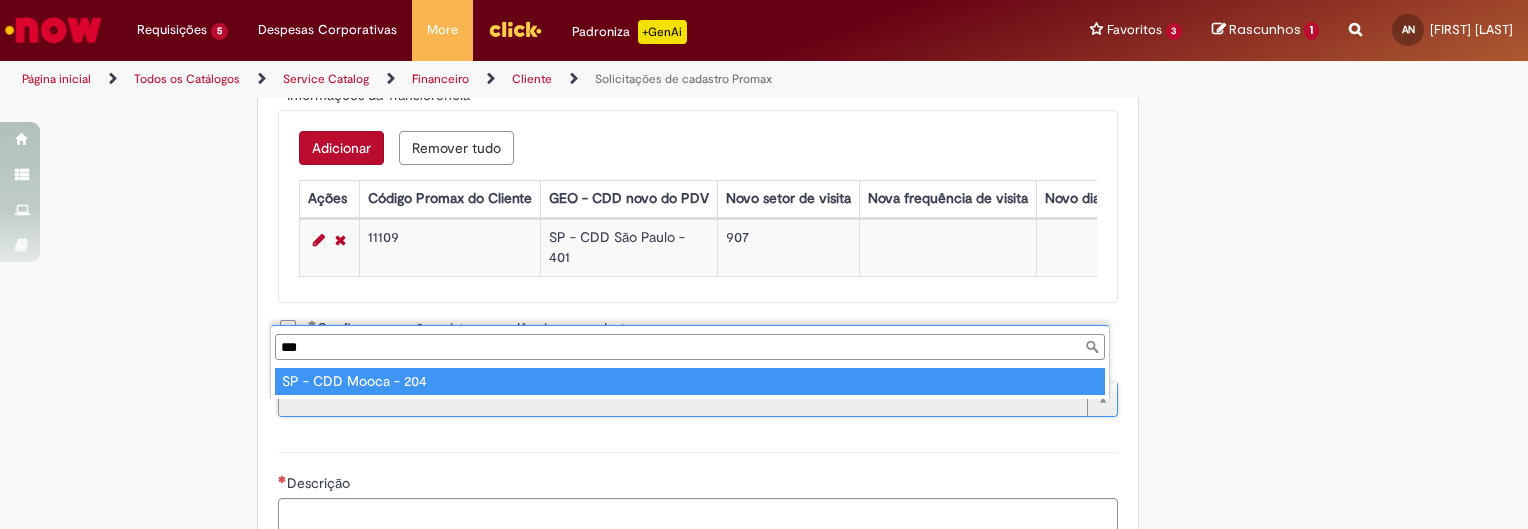 type on "***" 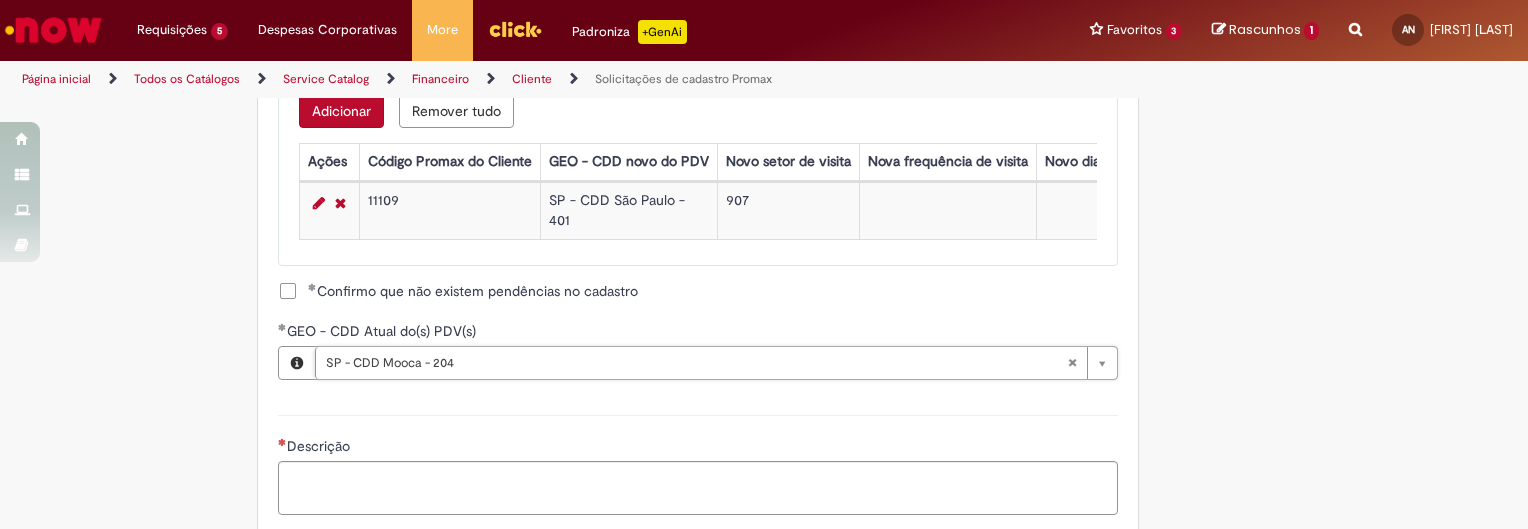 scroll, scrollTop: 1289, scrollLeft: 0, axis: vertical 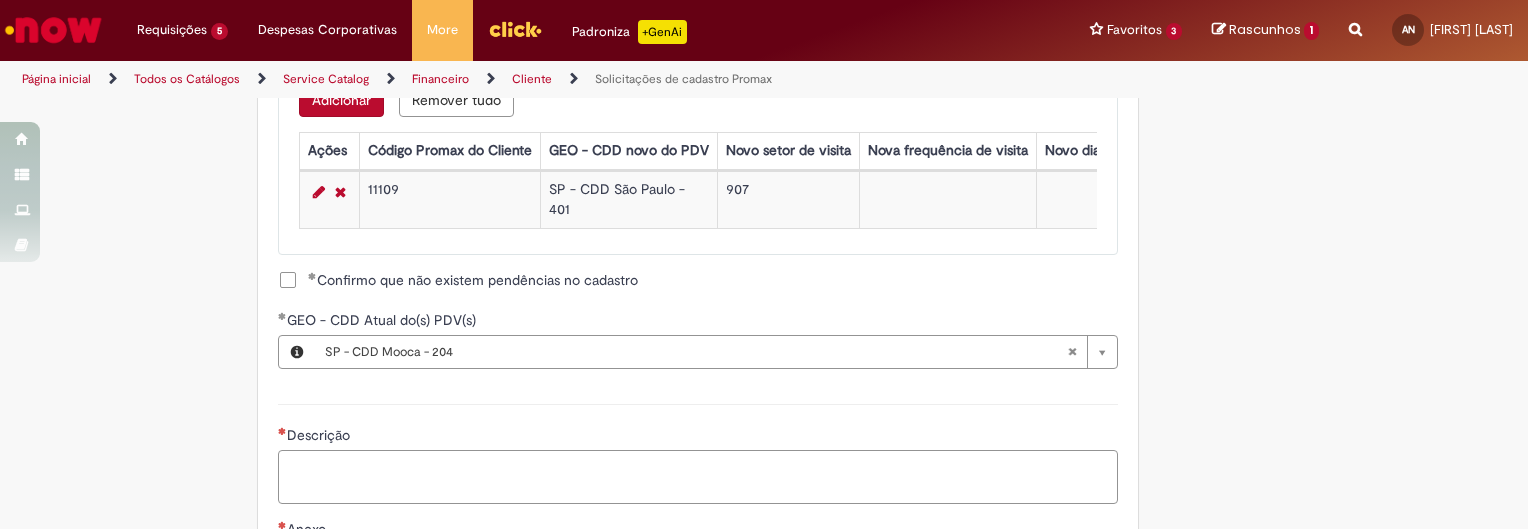 click on "Descrição" at bounding box center [698, 477] 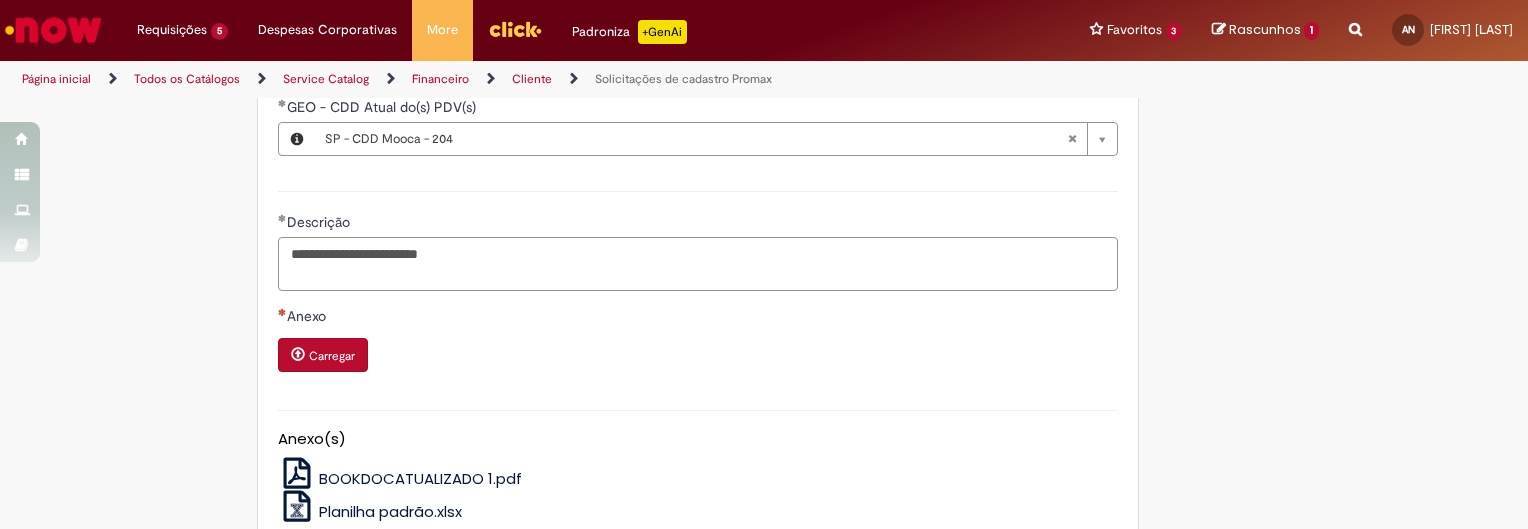 scroll, scrollTop: 1507, scrollLeft: 0, axis: vertical 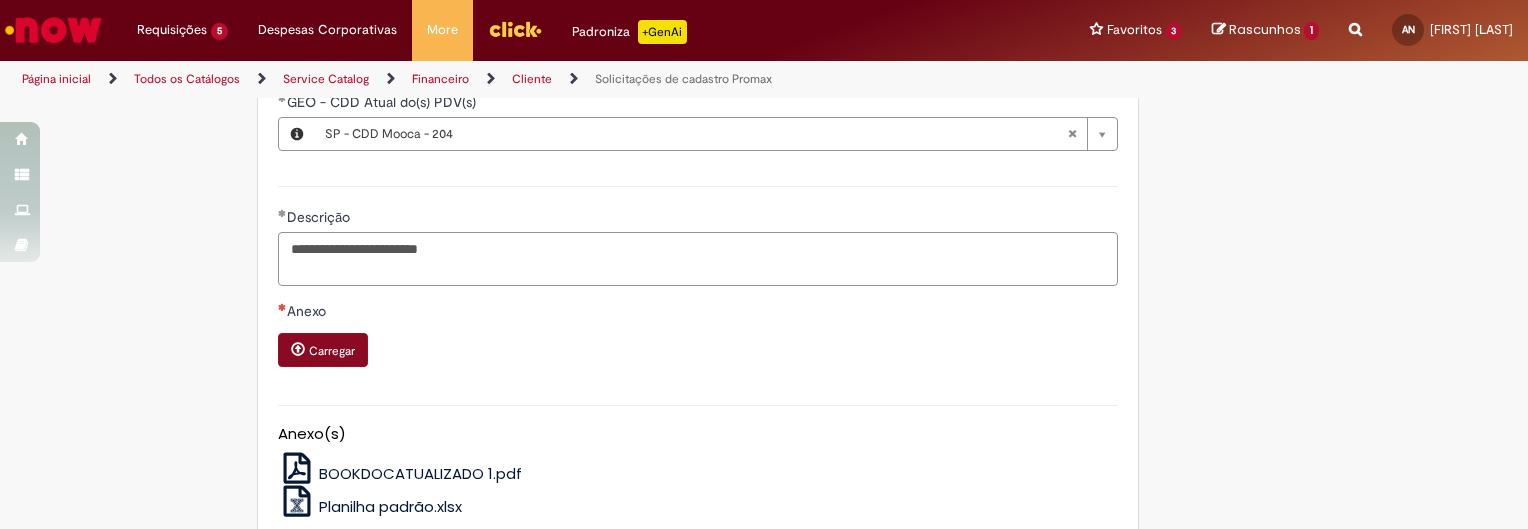 type on "**********" 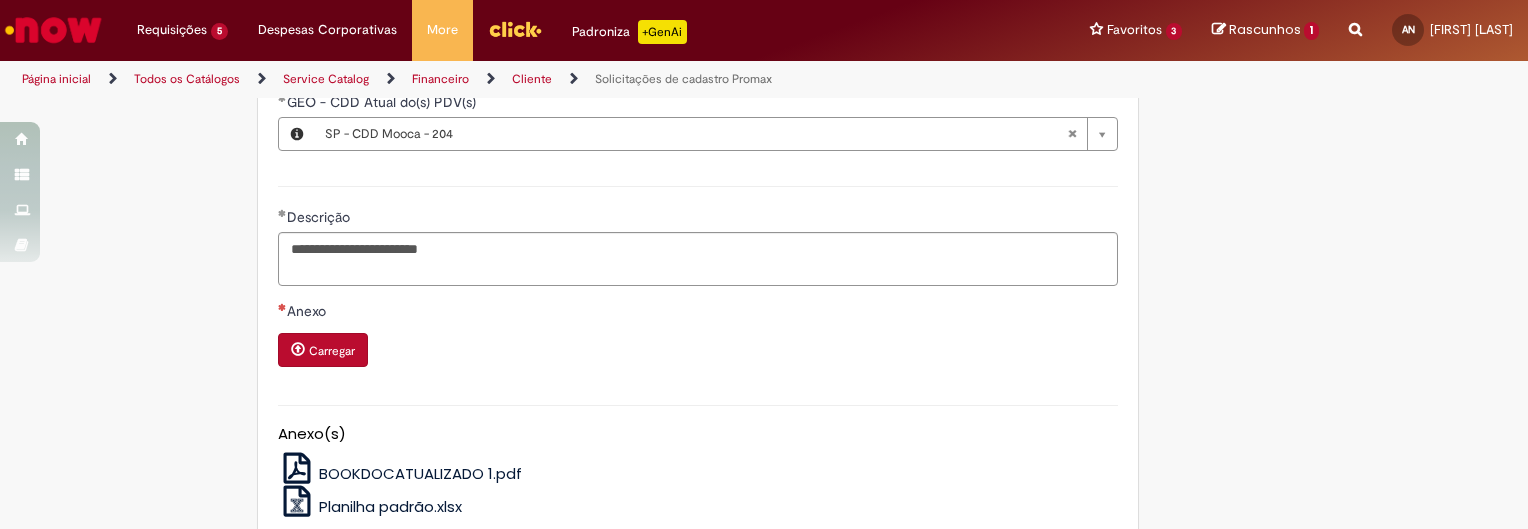 click on "Carregar" at bounding box center (332, 351) 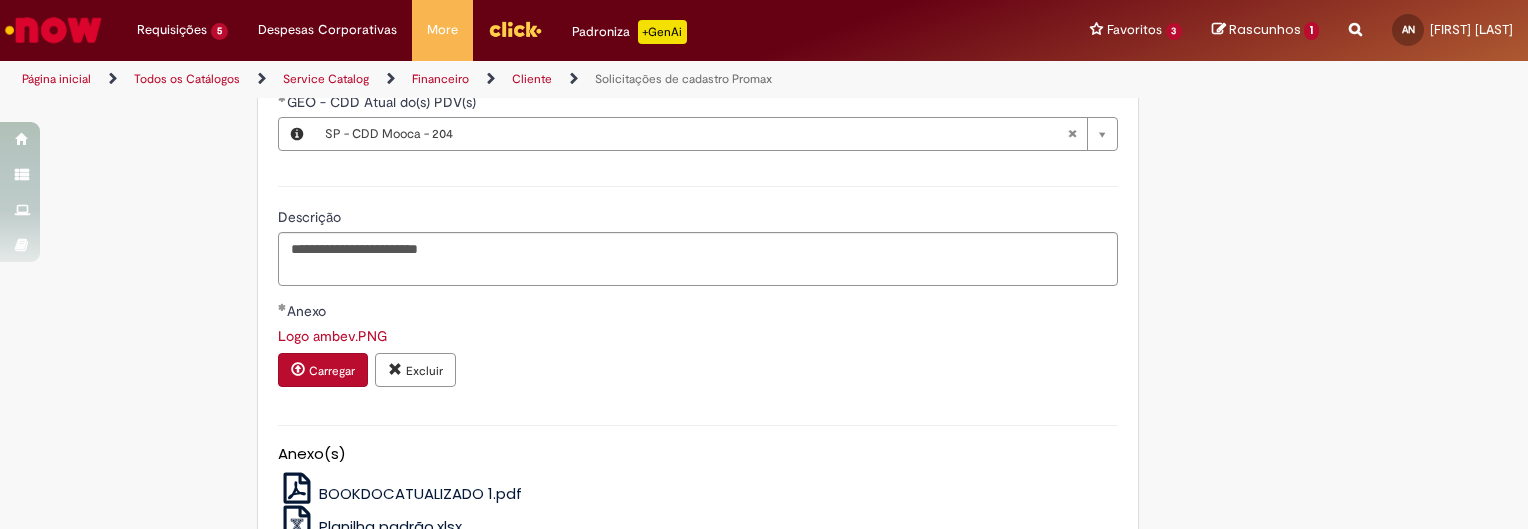 scroll, scrollTop: 1664, scrollLeft: 0, axis: vertical 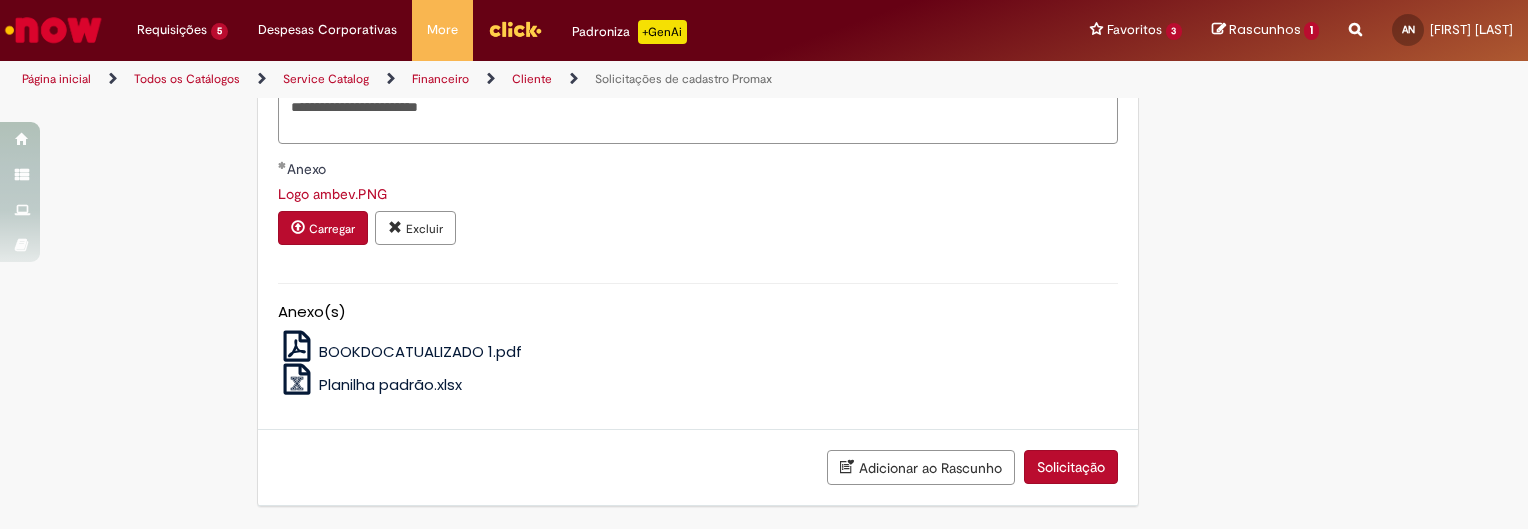 click on "Solicitação" at bounding box center (1071, 467) 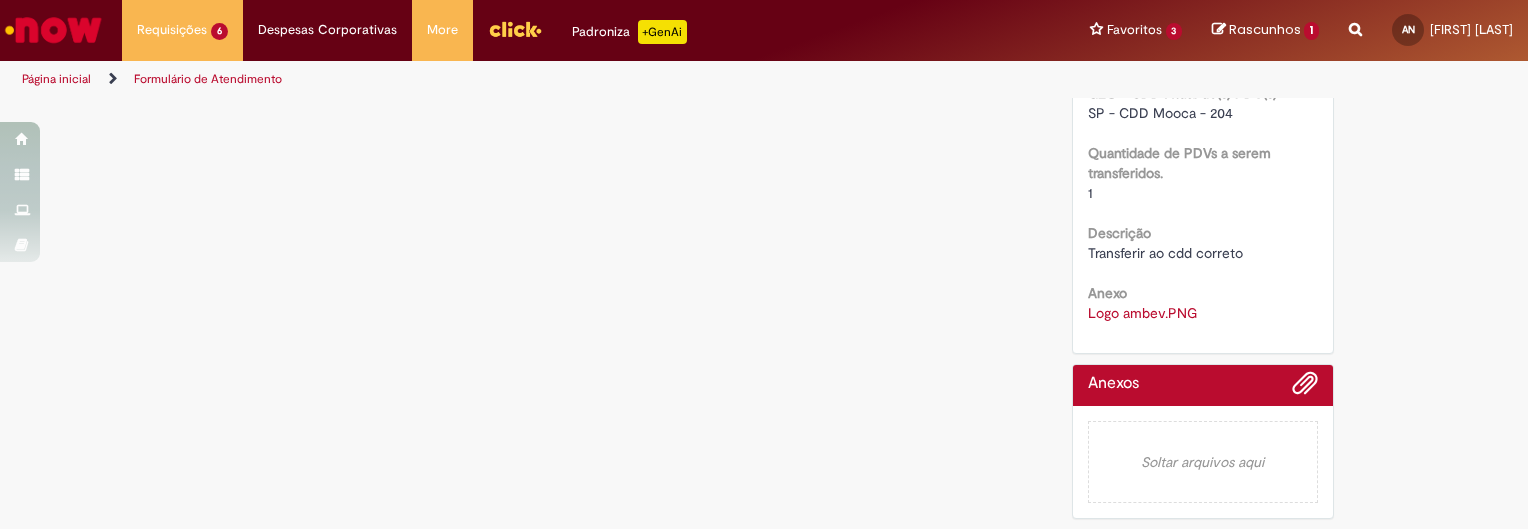scroll, scrollTop: 0, scrollLeft: 0, axis: both 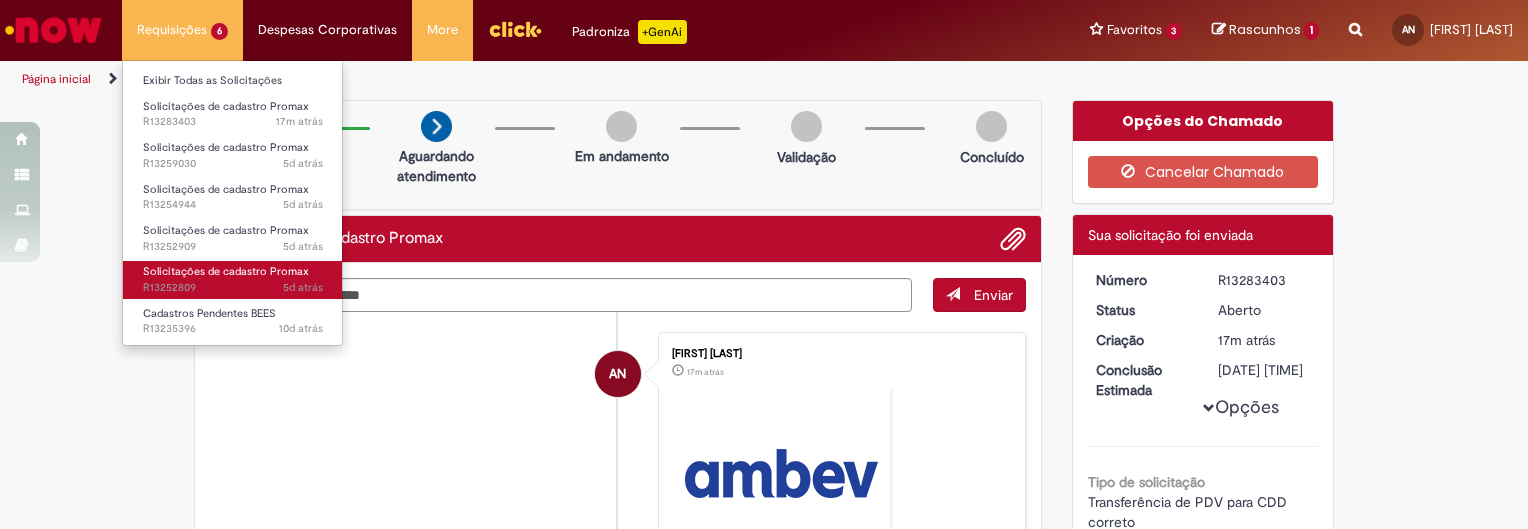 click on "Solicitações de cadastro Promax" at bounding box center (226, 271) 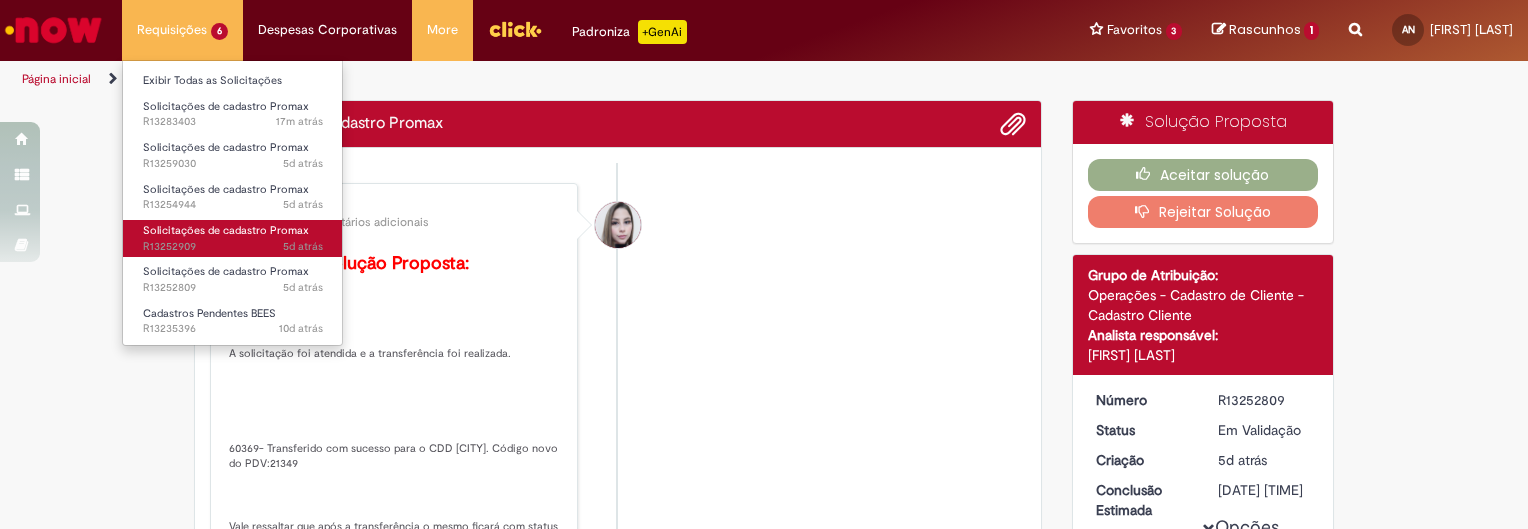 click on "Solicitações de cadastro Promax" at bounding box center [226, 230] 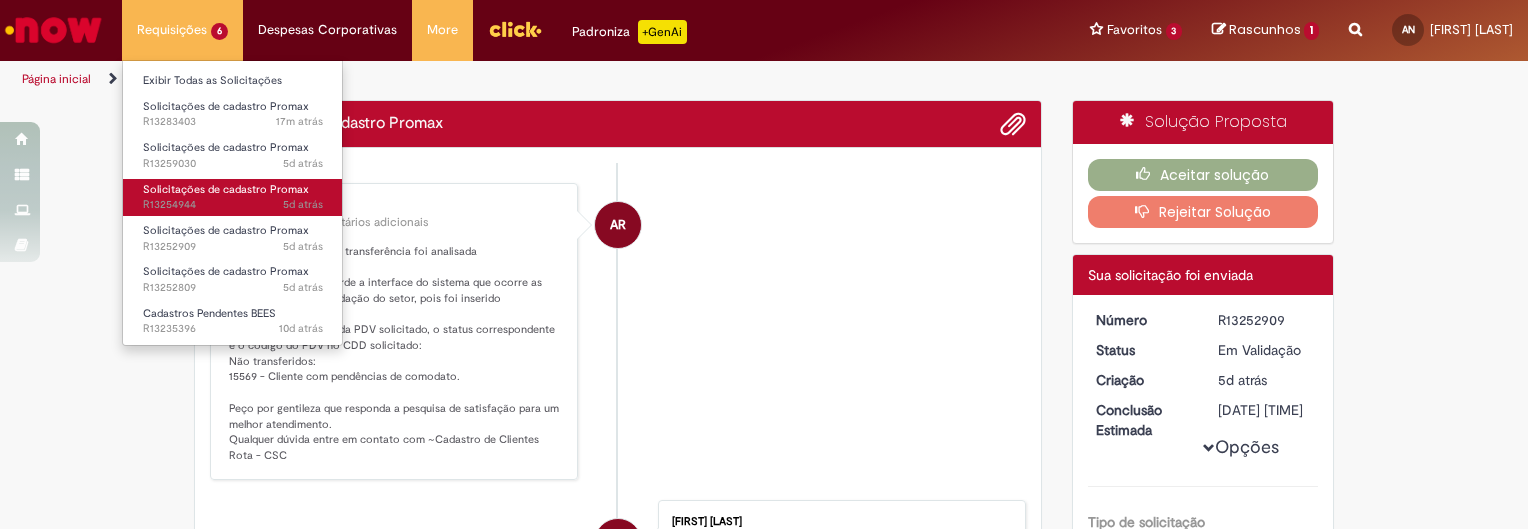 click on "Solicitações de cadastro Promax" at bounding box center (226, 189) 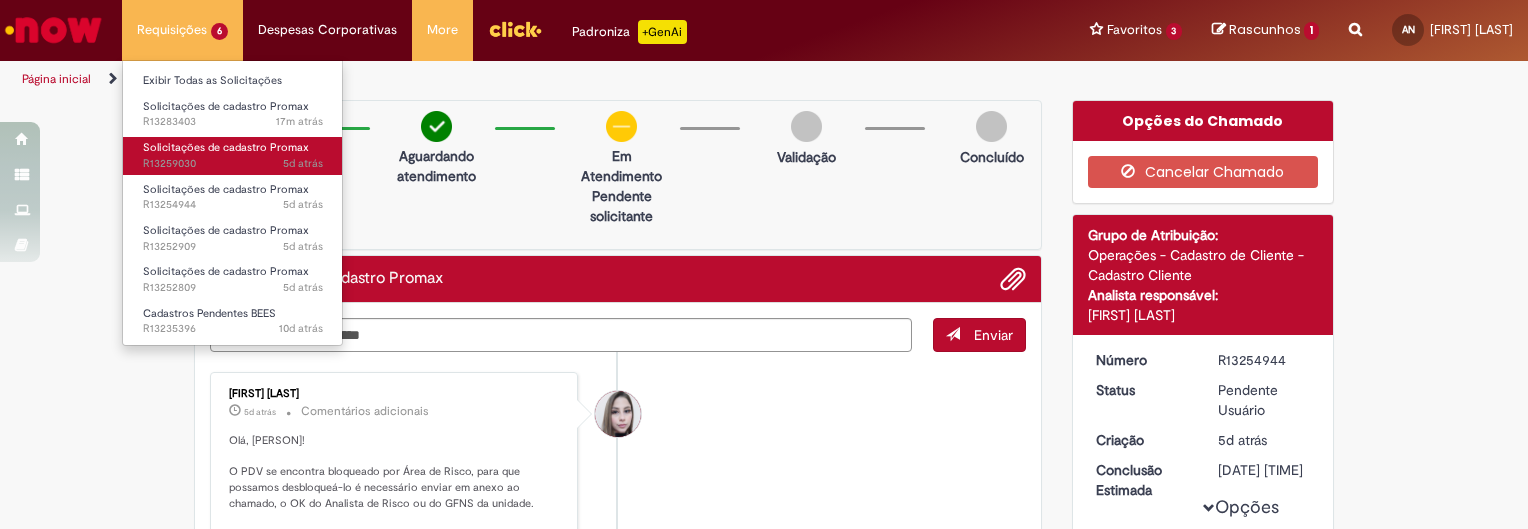 click on "[TIME] atrás [TIME] atrás  R13259030" at bounding box center (233, 164) 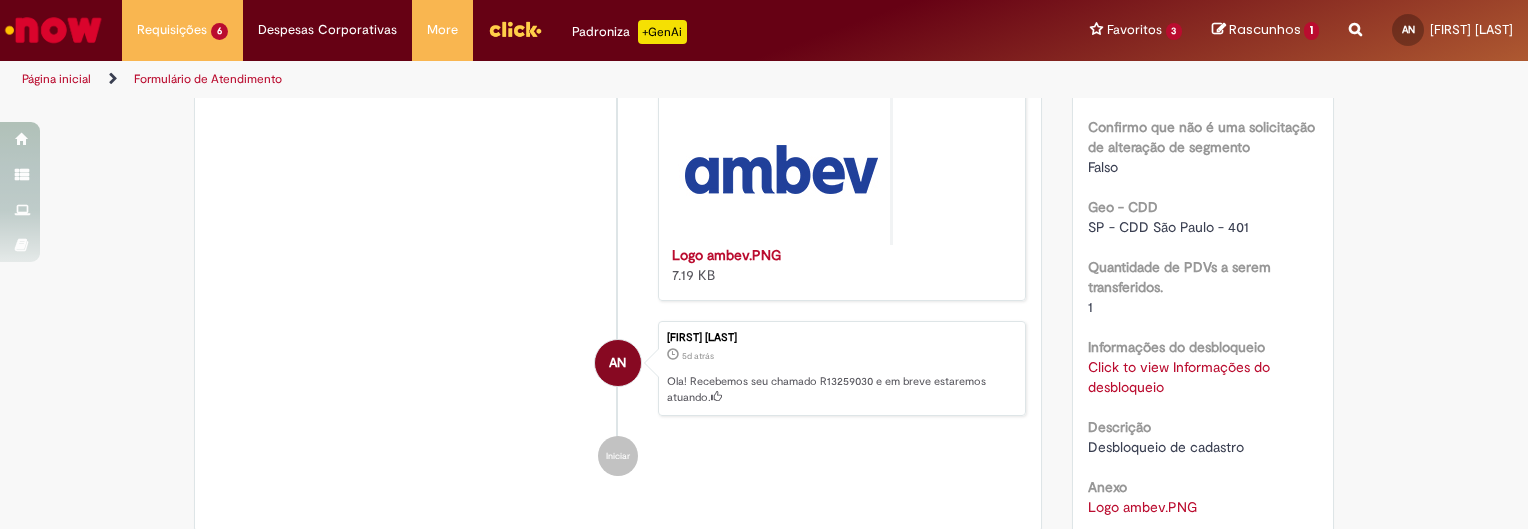 scroll, scrollTop: 1137, scrollLeft: 0, axis: vertical 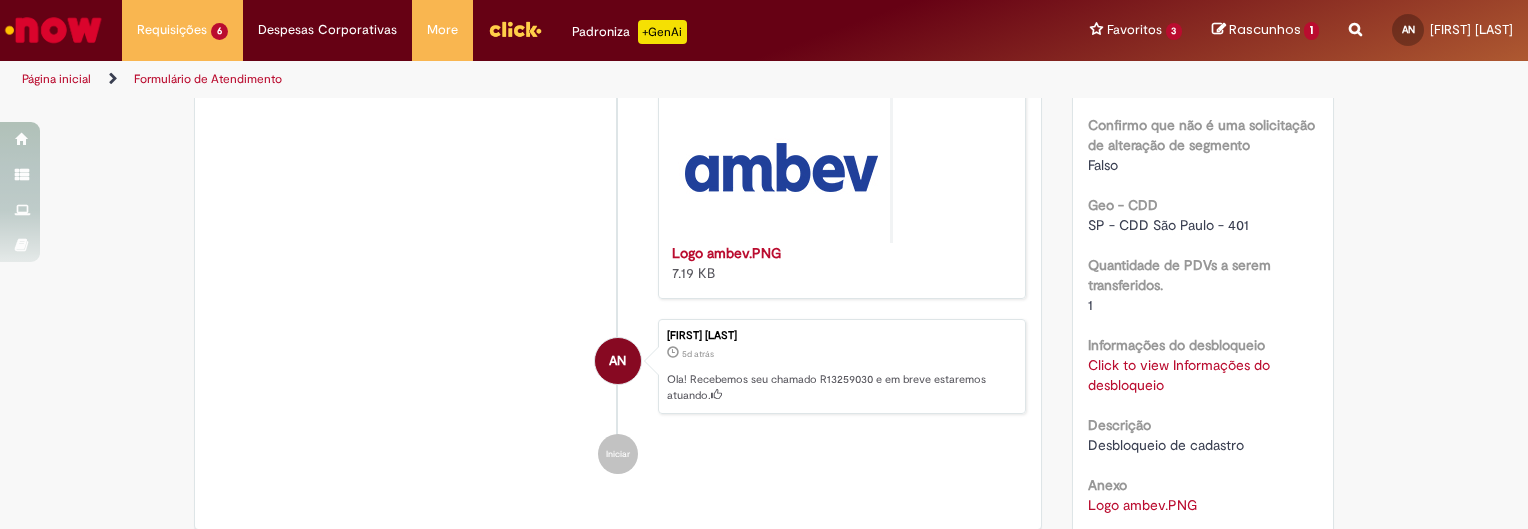click on "Click to view Informações do desbloqueio" at bounding box center (1179, 375) 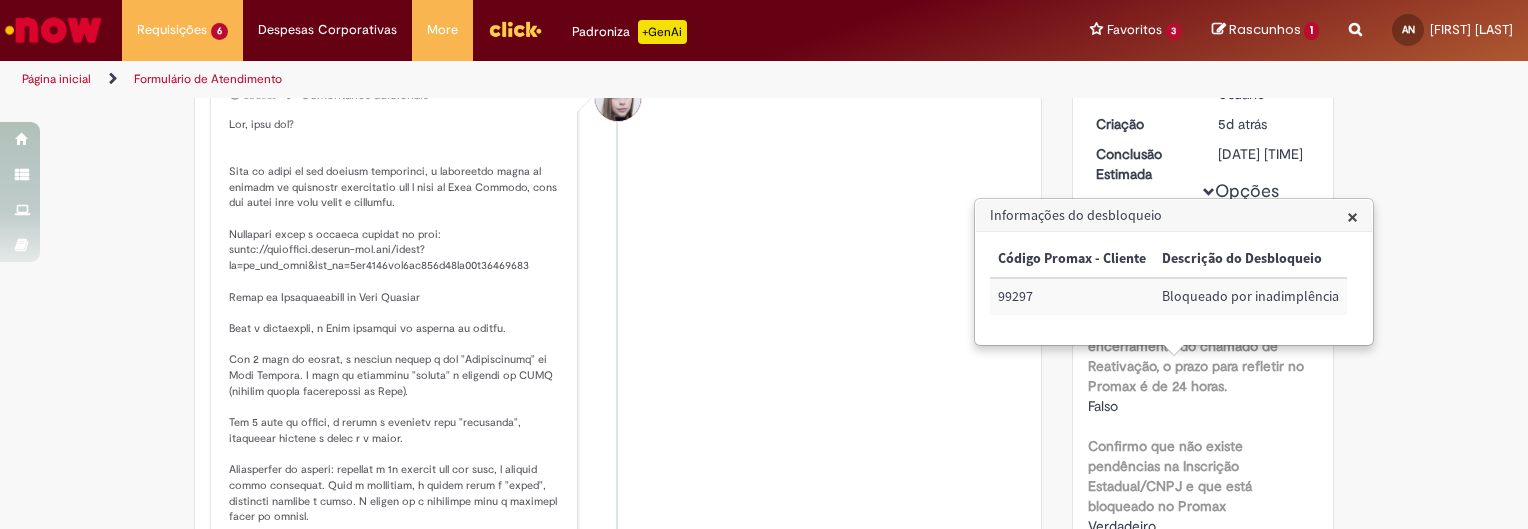 scroll, scrollTop: 281, scrollLeft: 0, axis: vertical 